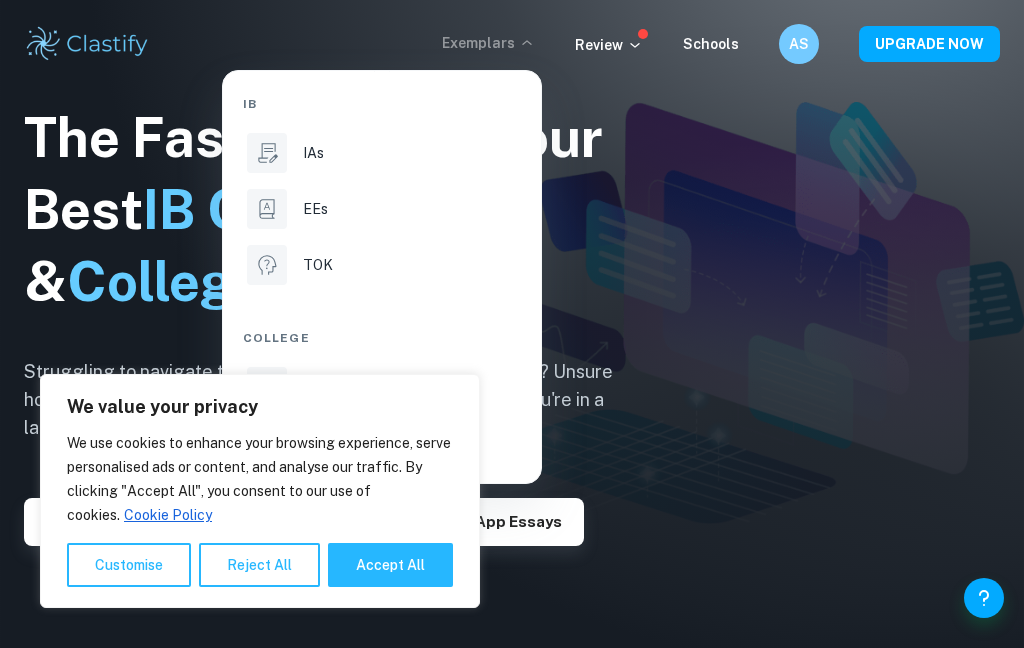 scroll, scrollTop: 0, scrollLeft: 0, axis: both 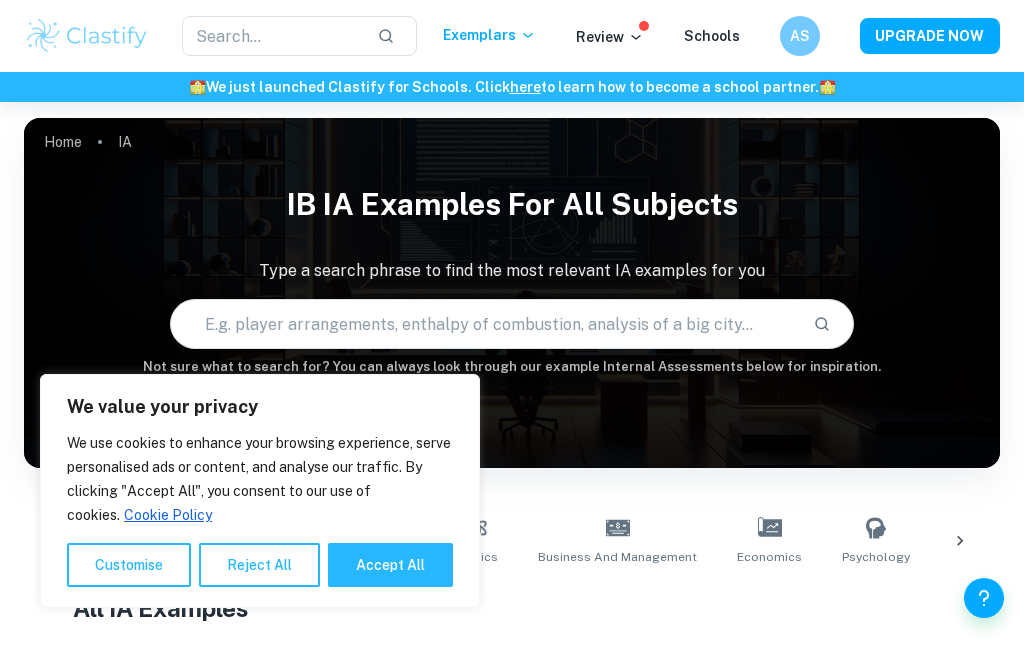 click on "Accept All" at bounding box center (390, 565) 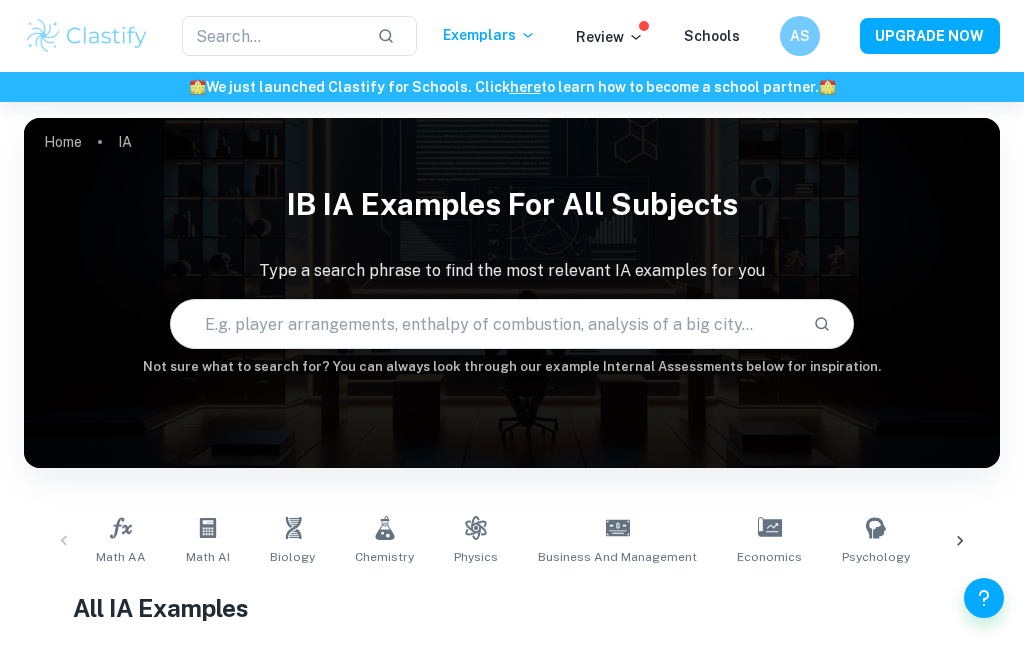 scroll, scrollTop: 498, scrollLeft: 0, axis: vertical 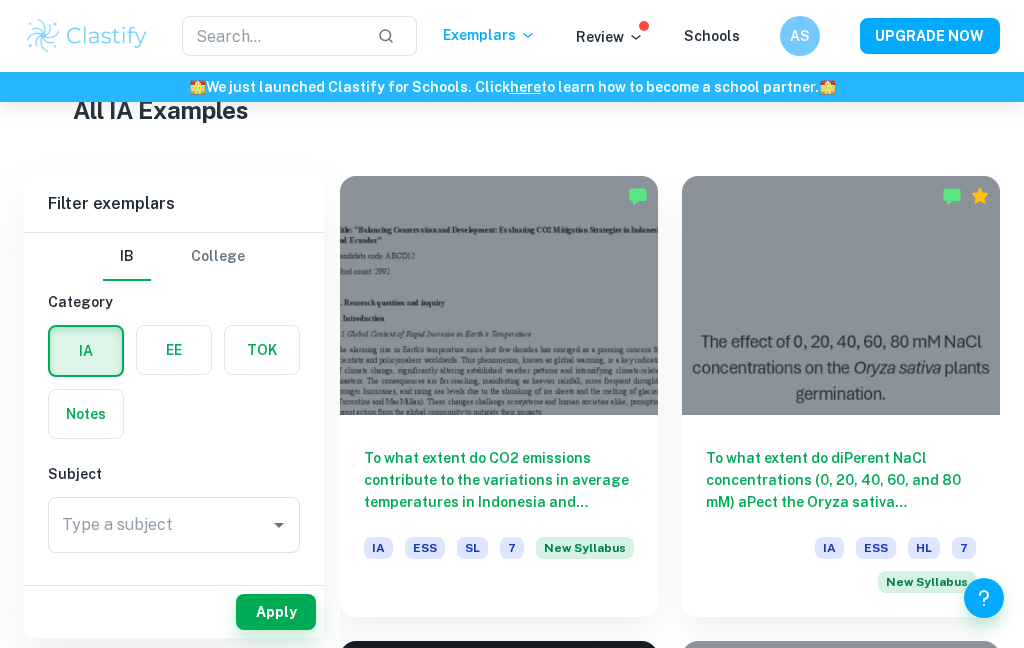 click on "Type a subject" at bounding box center [159, 525] 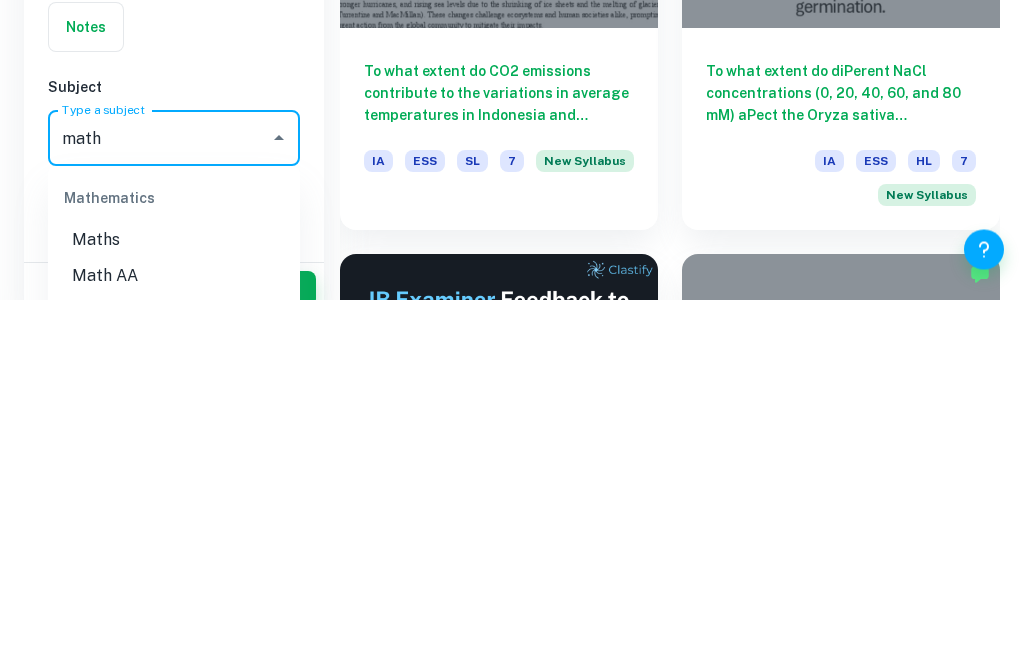 scroll, scrollTop: 545, scrollLeft: 0, axis: vertical 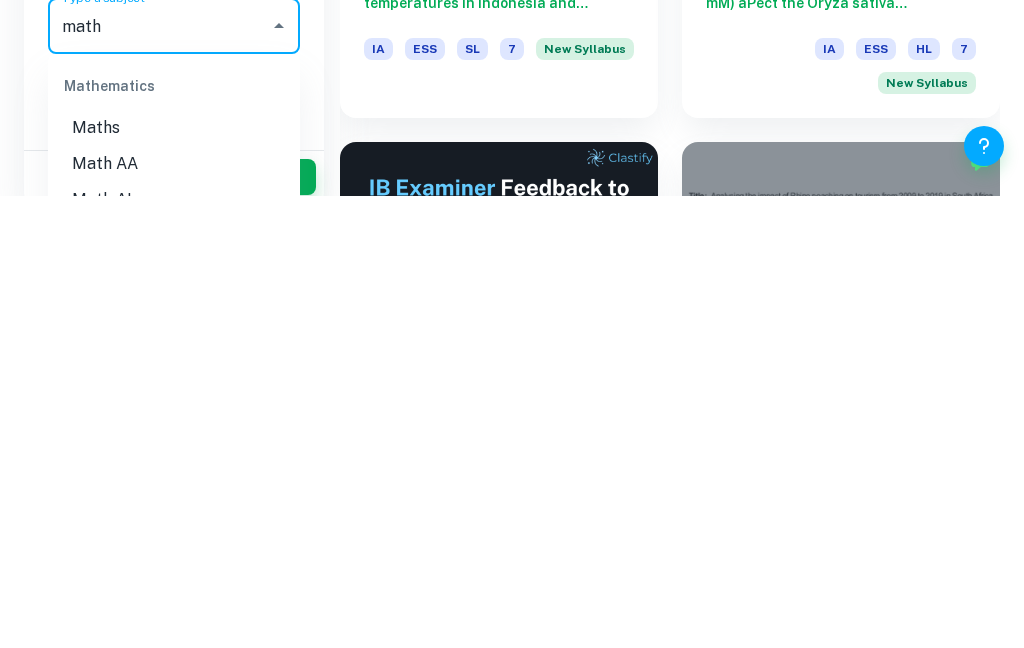 click on "Math AA" at bounding box center [174, 616] 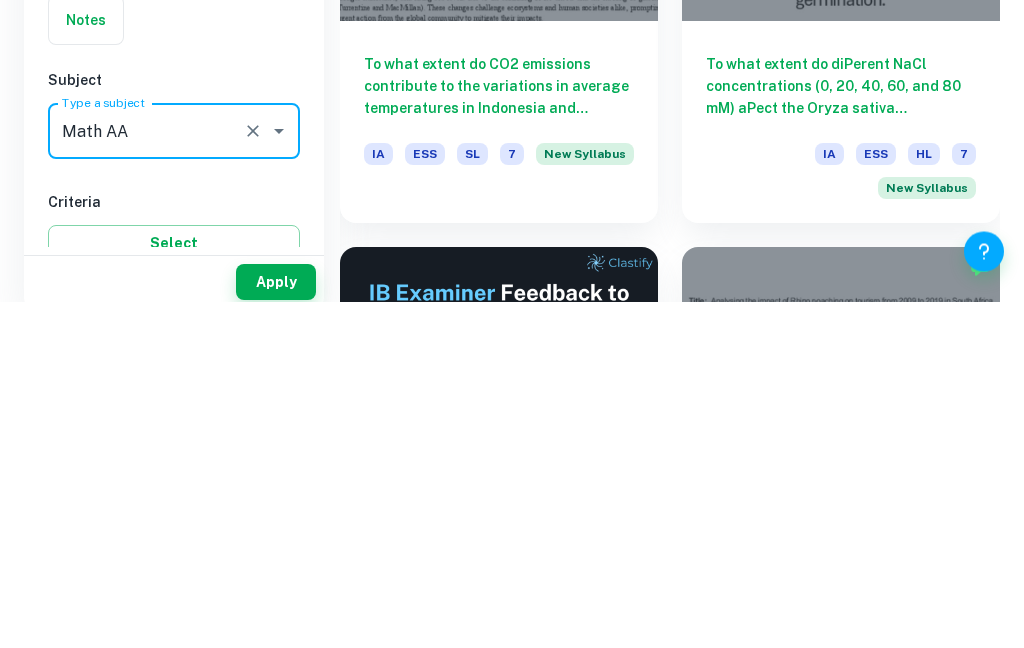 scroll, scrollTop: 892, scrollLeft: 0, axis: vertical 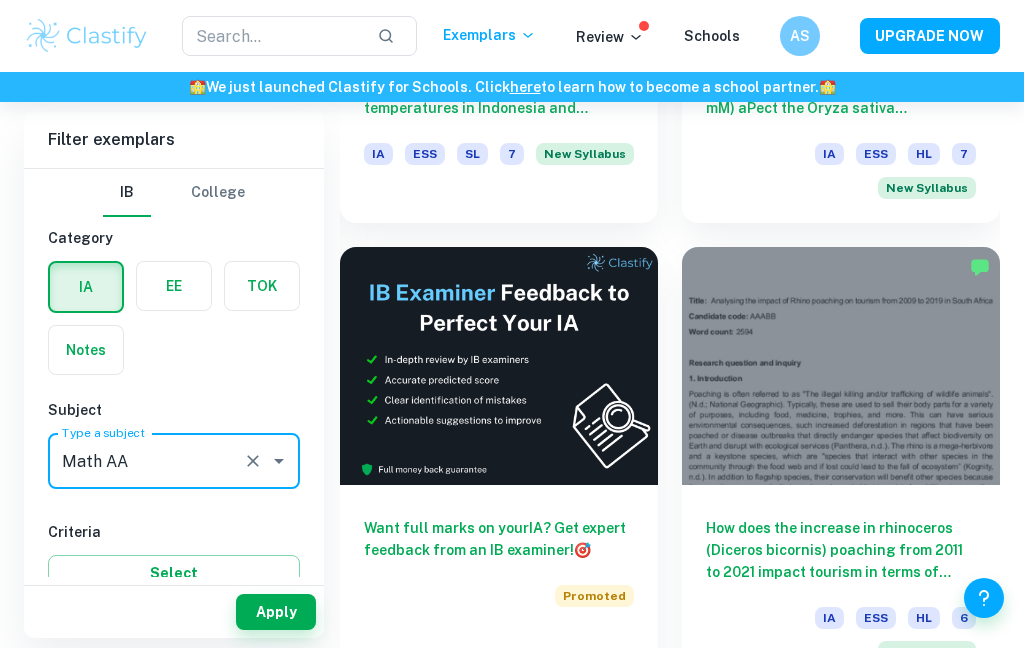 click on "Select" at bounding box center [174, 573] 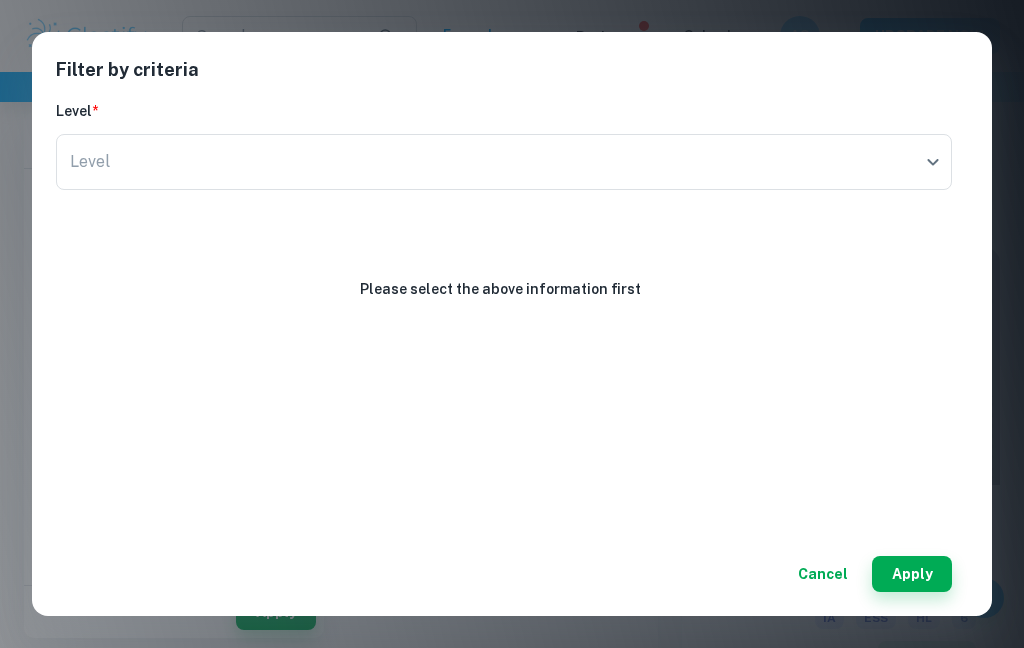 click on "We value your privacy We use cookies to enhance your browsing experience, serve personalised ads or content, and analyse our traffic. By clicking "Accept All", you consent to our use of cookies.   Cookie Policy Customise   Reject All   Accept All   Customise Consent Preferences   We use cookies to help you navigate efficiently and perform certain functions. You will find detailed information about all cookies under each consent category below. The cookies that are categorised as "Necessary" are stored on your browser as they are essential for enabling the basic functionalities of the site. ...  Show more For more information on how Google's third-party cookies operate and handle your data, see:   Google Privacy Policy Necessary Always Active Necessary cookies are required to enable the basic features of this site, such as providing secure log-in or adjusting your consent preferences. These cookies do not store any personally identifiable data. Functional Analytics Performance Advertisement Uncategorised" at bounding box center (512, -466) 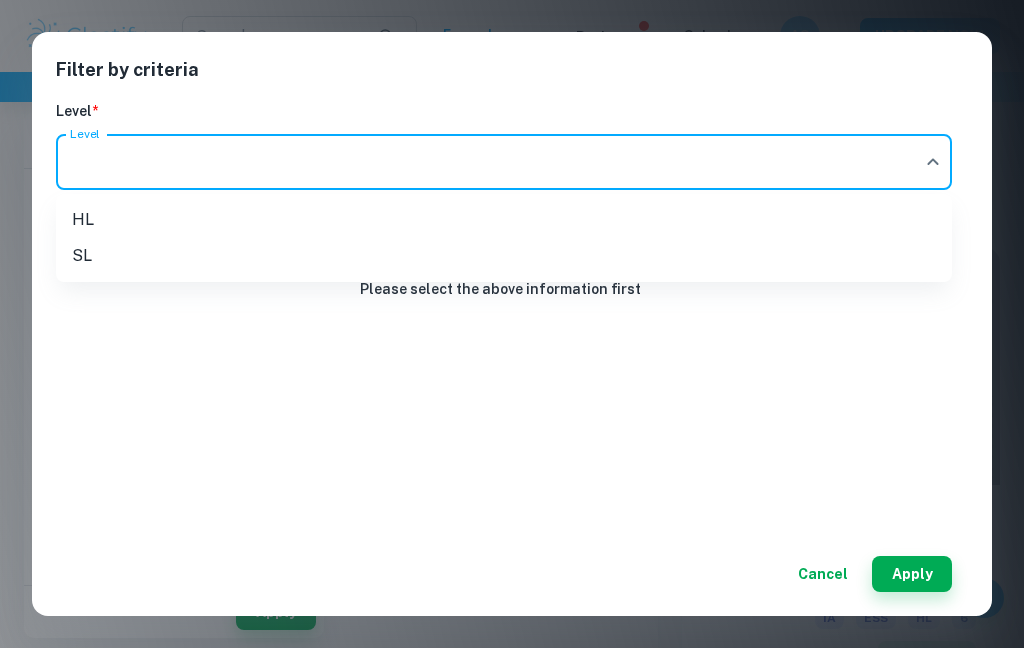 click on "HL" at bounding box center (504, 220) 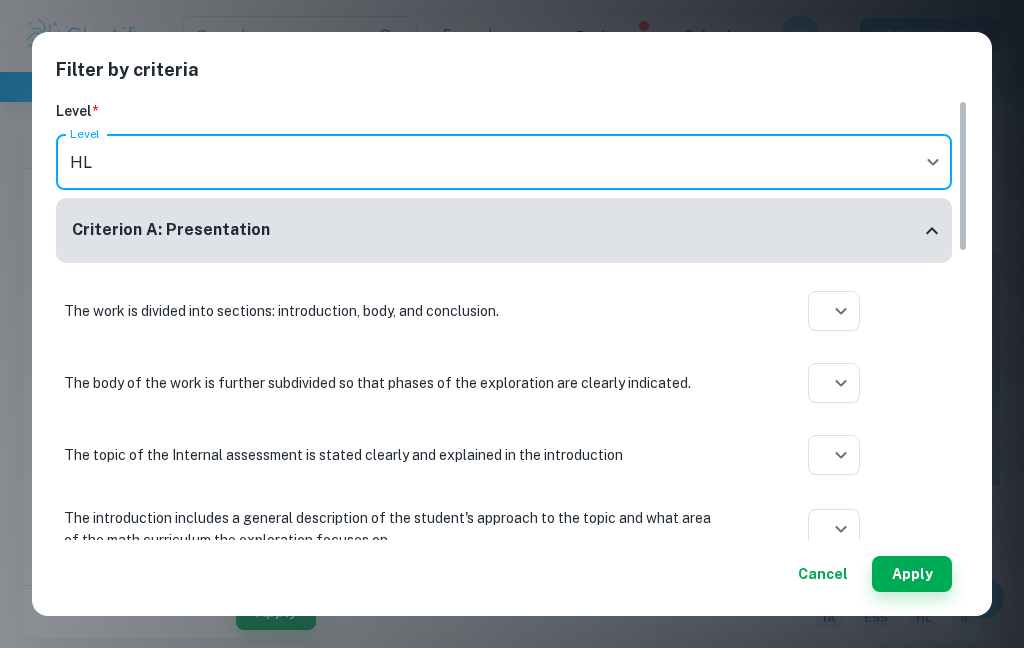 click on "Apply" at bounding box center (912, 574) 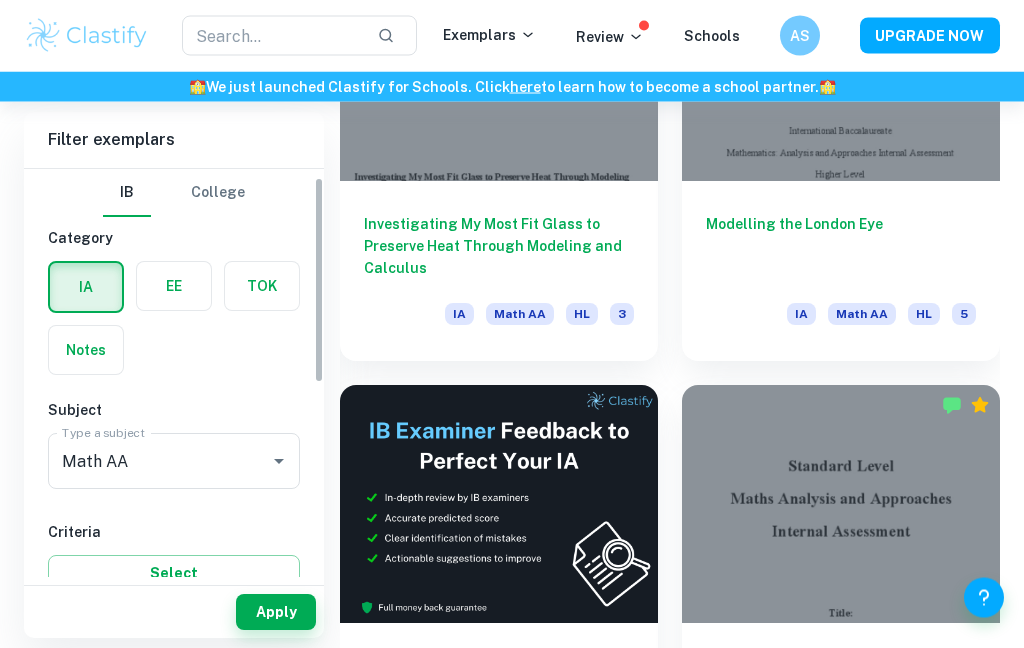 scroll, scrollTop: 732, scrollLeft: 0, axis: vertical 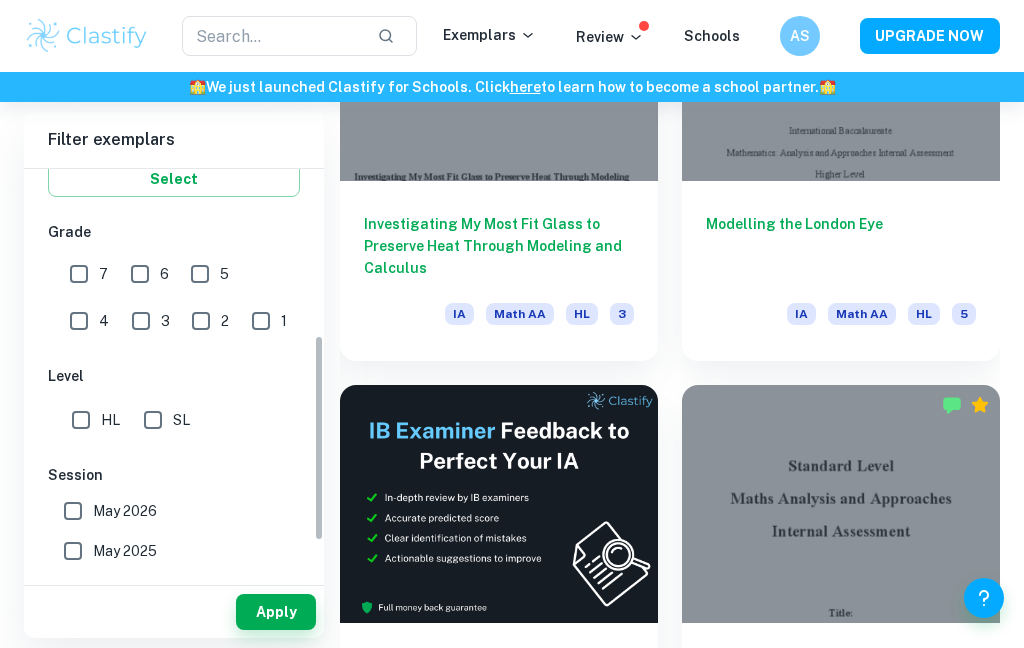 click on "HL" at bounding box center [81, 420] 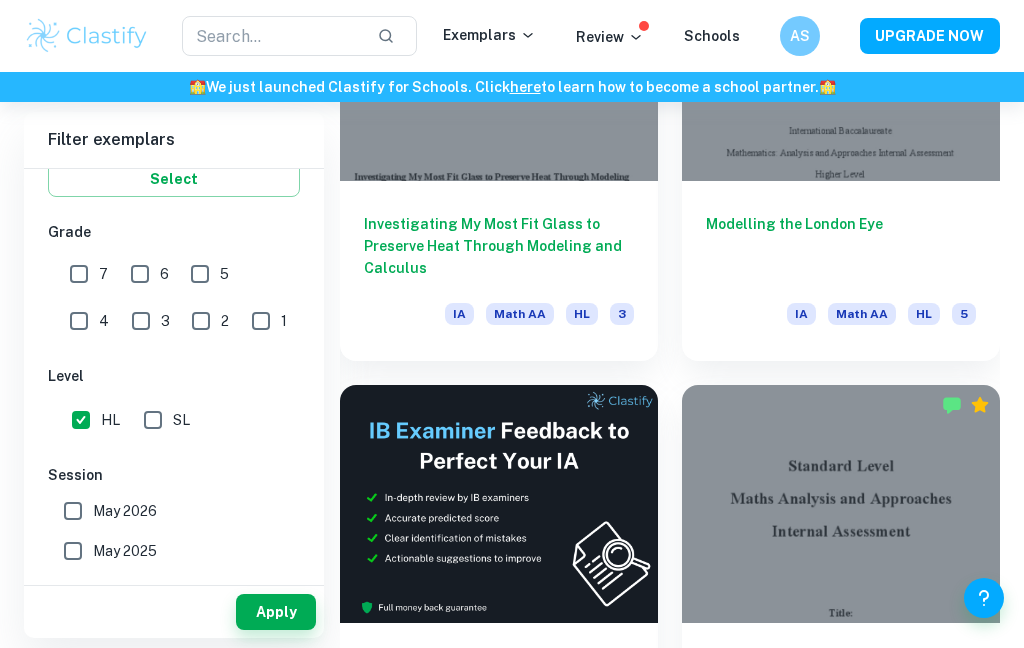 click on "Apply" at bounding box center [276, 612] 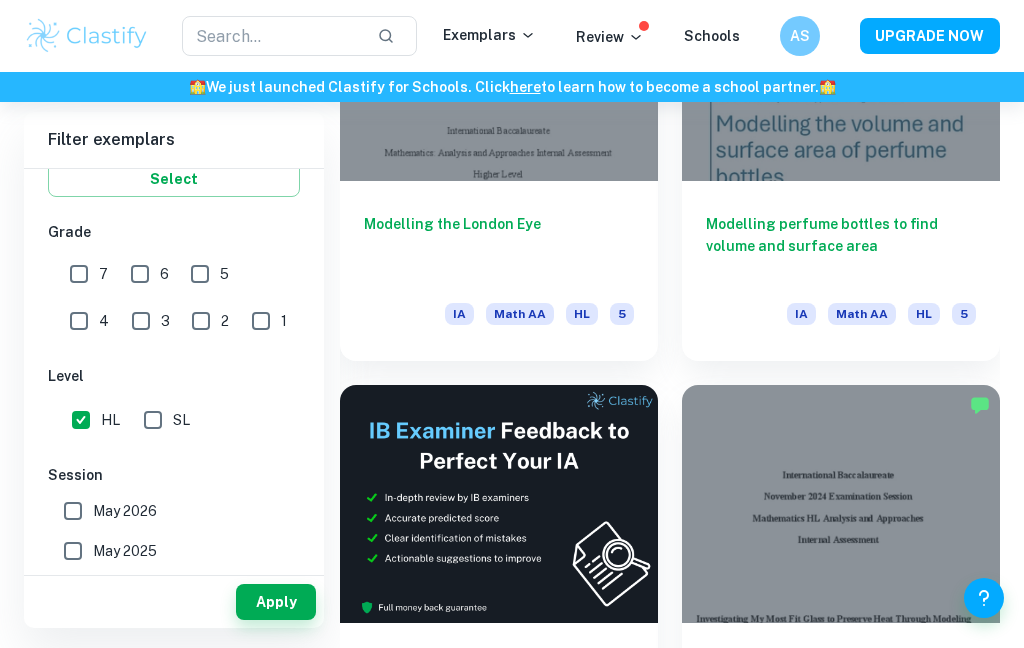 scroll, scrollTop: 552, scrollLeft: 0, axis: vertical 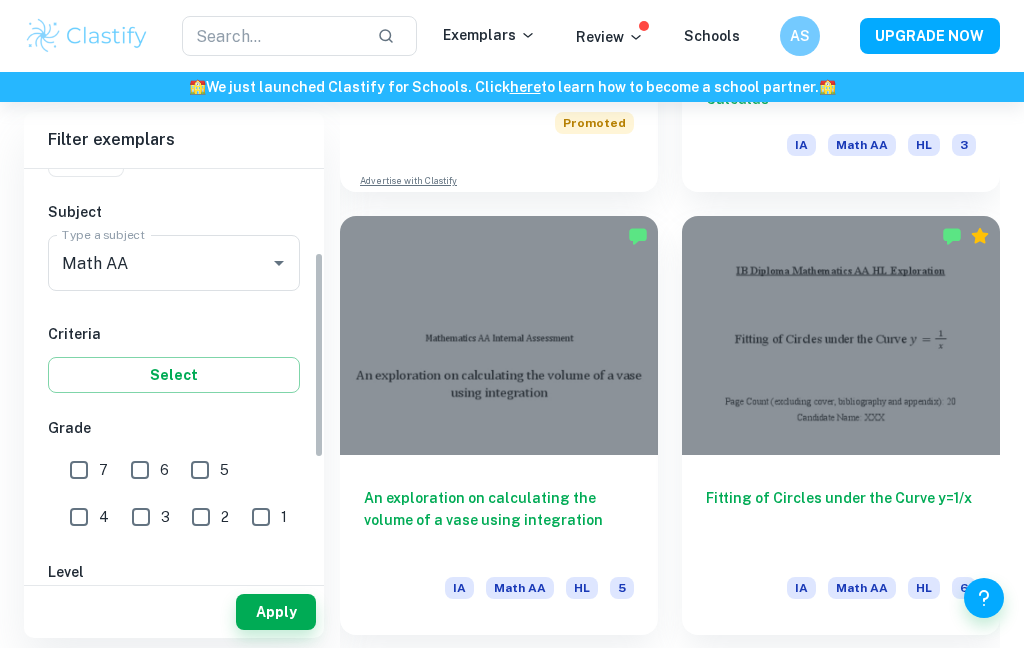 click on "7" at bounding box center (79, 470) 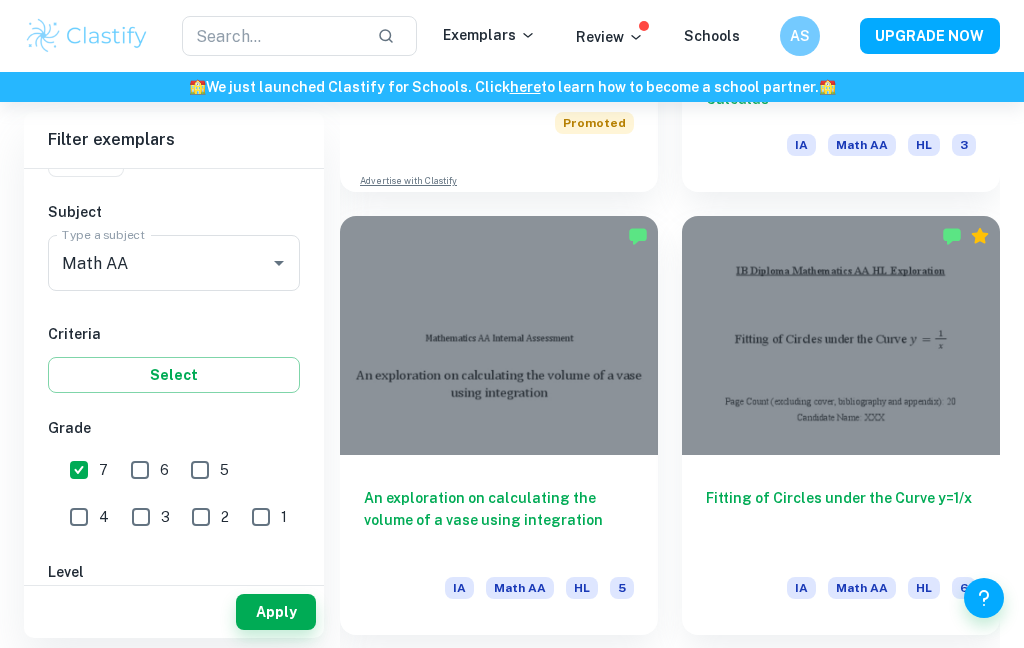 click on "Apply" at bounding box center (276, 612) 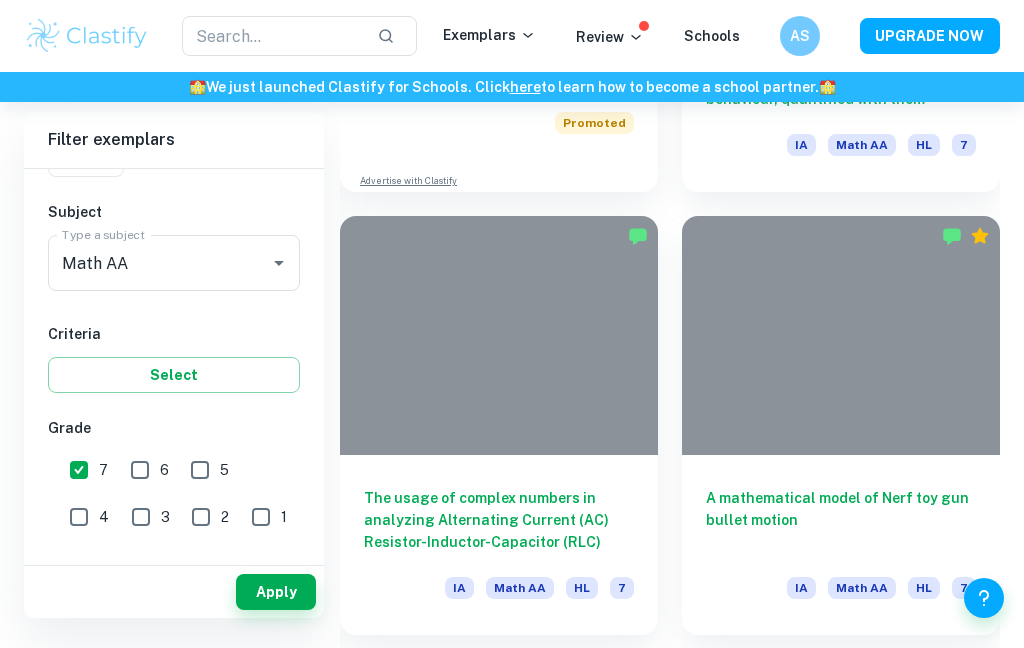 scroll, scrollTop: 542, scrollLeft: 0, axis: vertical 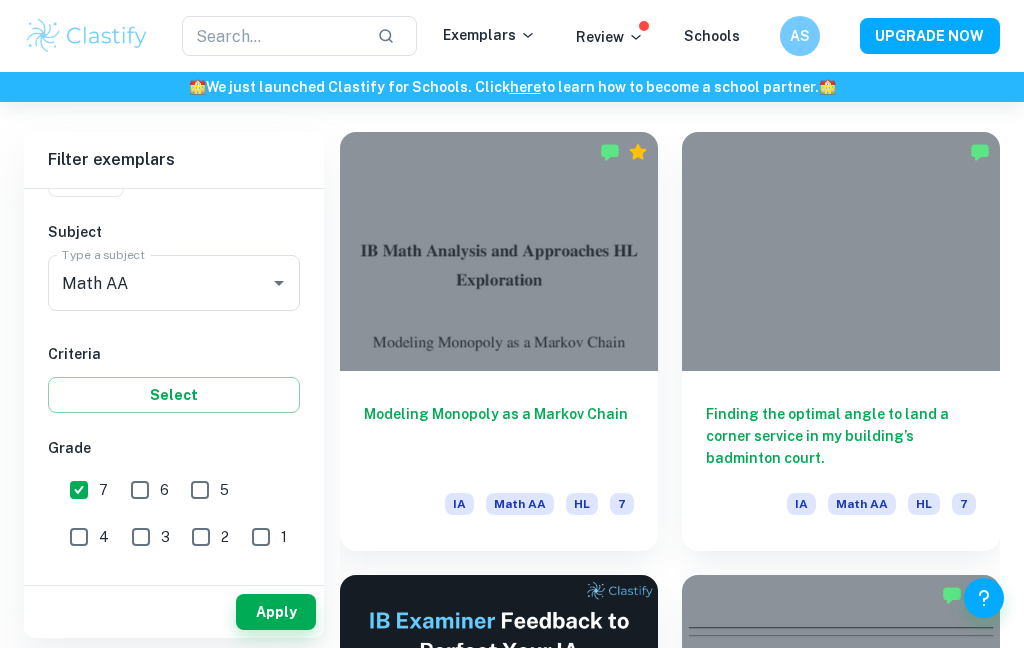 click at bounding box center [499, 251] 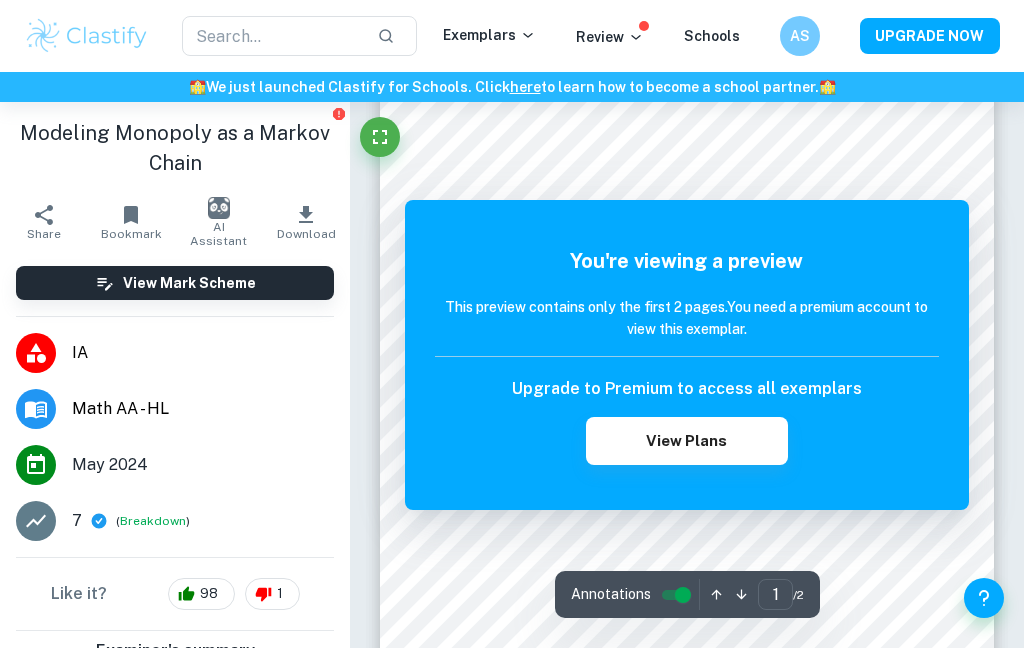 scroll, scrollTop: 0, scrollLeft: 0, axis: both 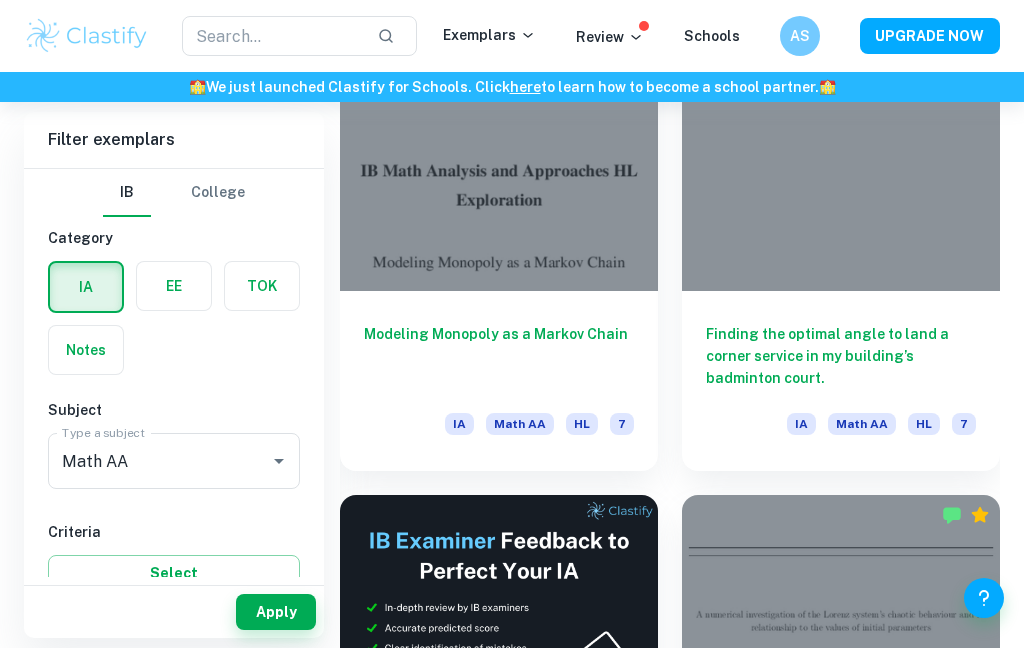 click at bounding box center (841, 171) 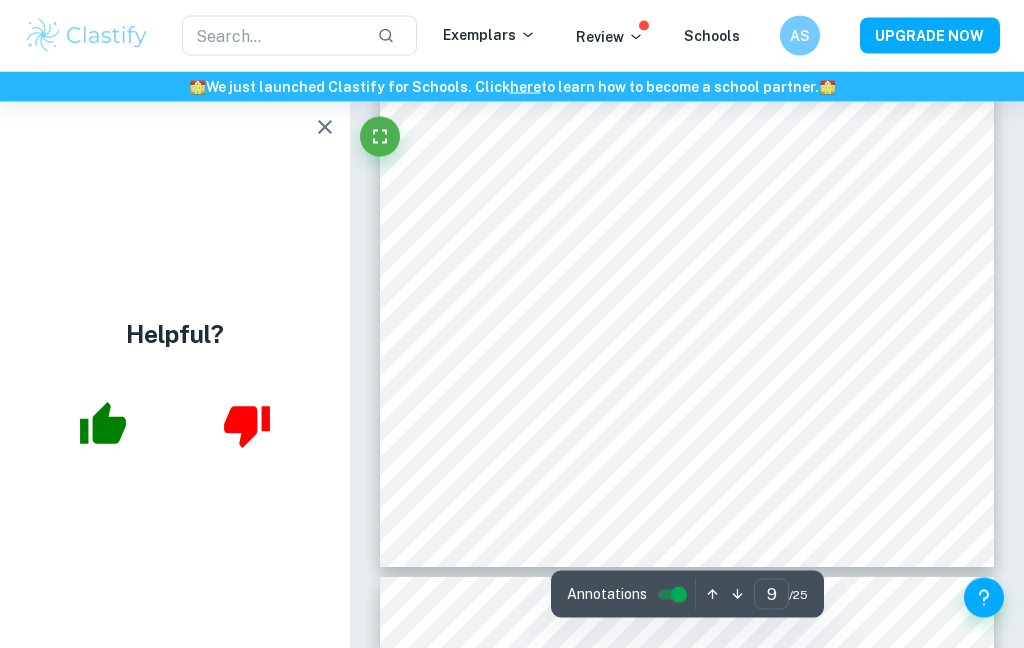 scroll, scrollTop: 7762, scrollLeft: 0, axis: vertical 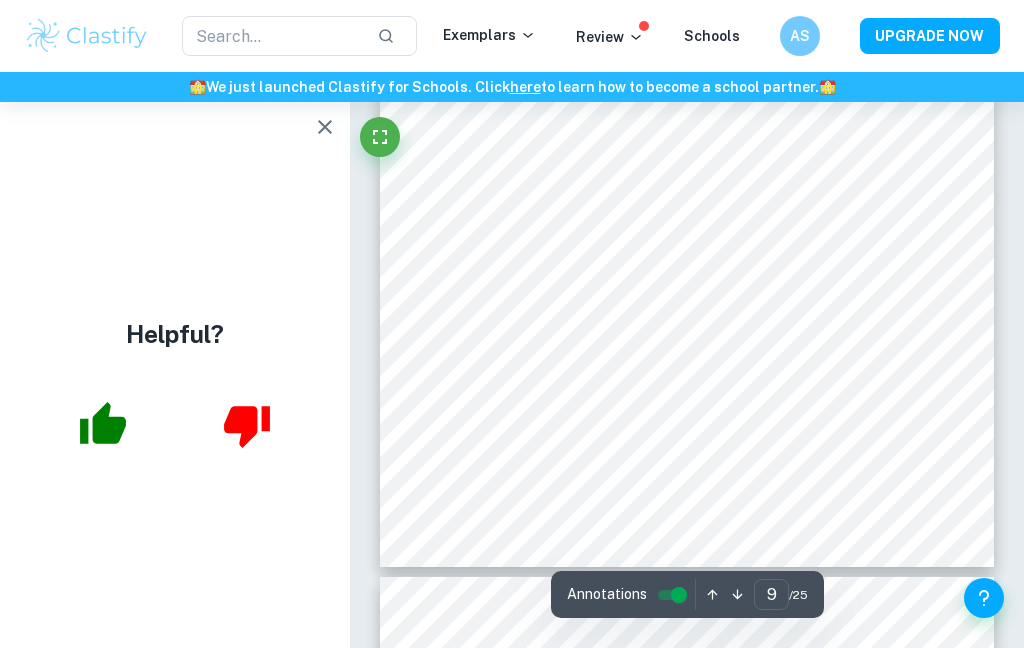 click on "9" at bounding box center [771, 594] 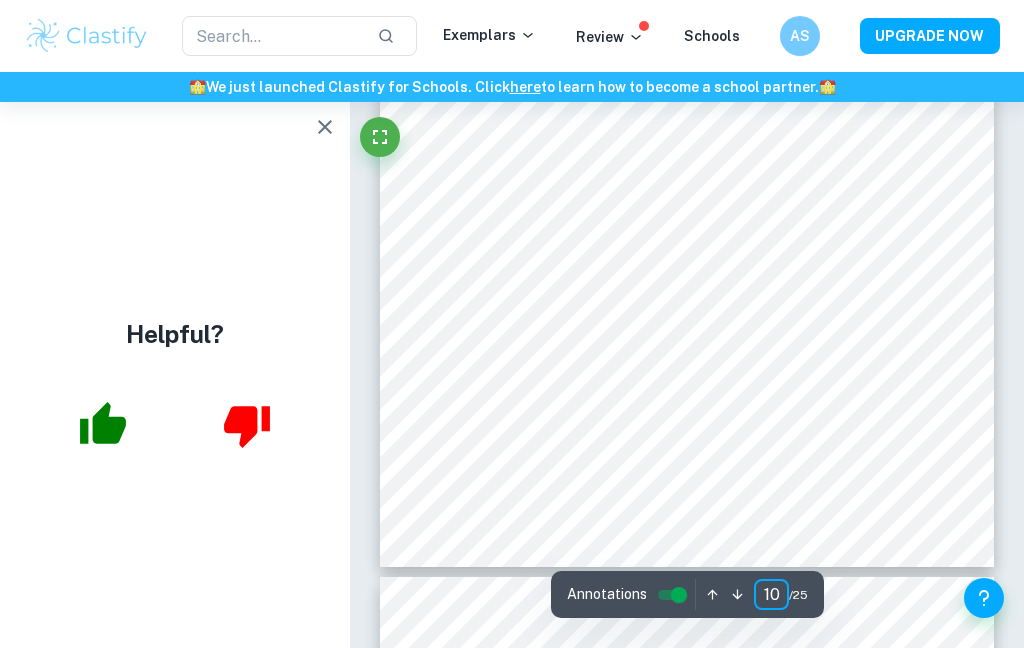 scroll, scrollTop: 7806, scrollLeft: 0, axis: vertical 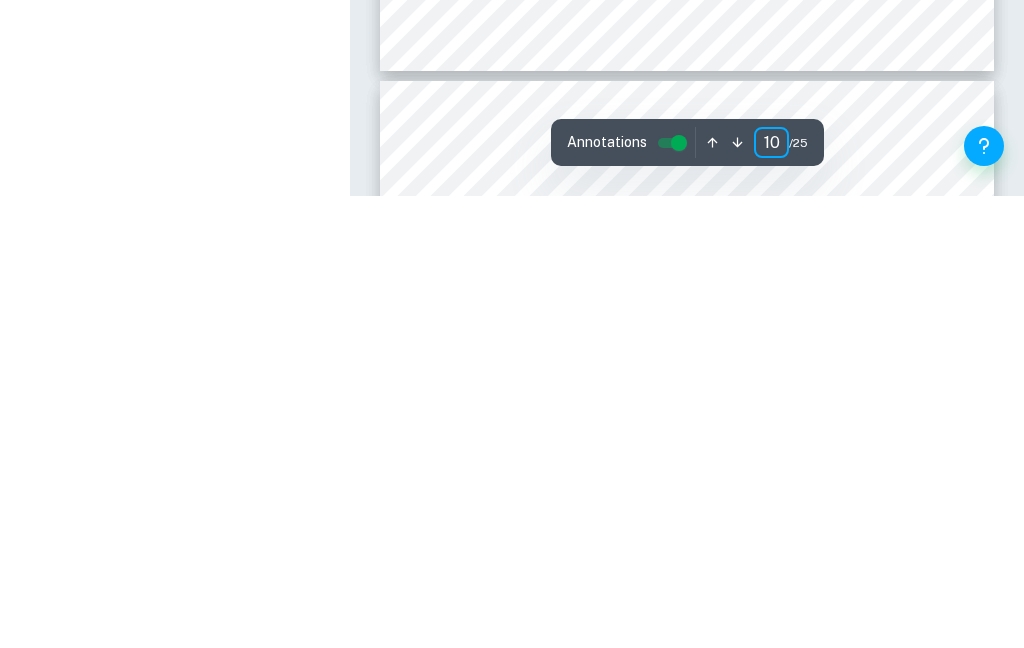 type on "1" 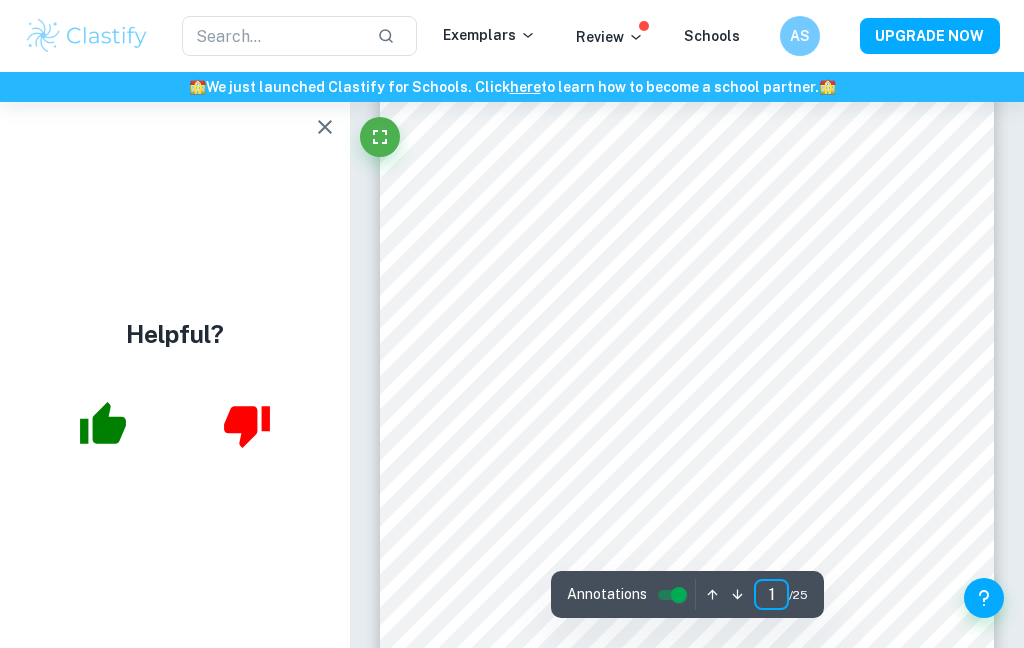 scroll, scrollTop: 0, scrollLeft: 0, axis: both 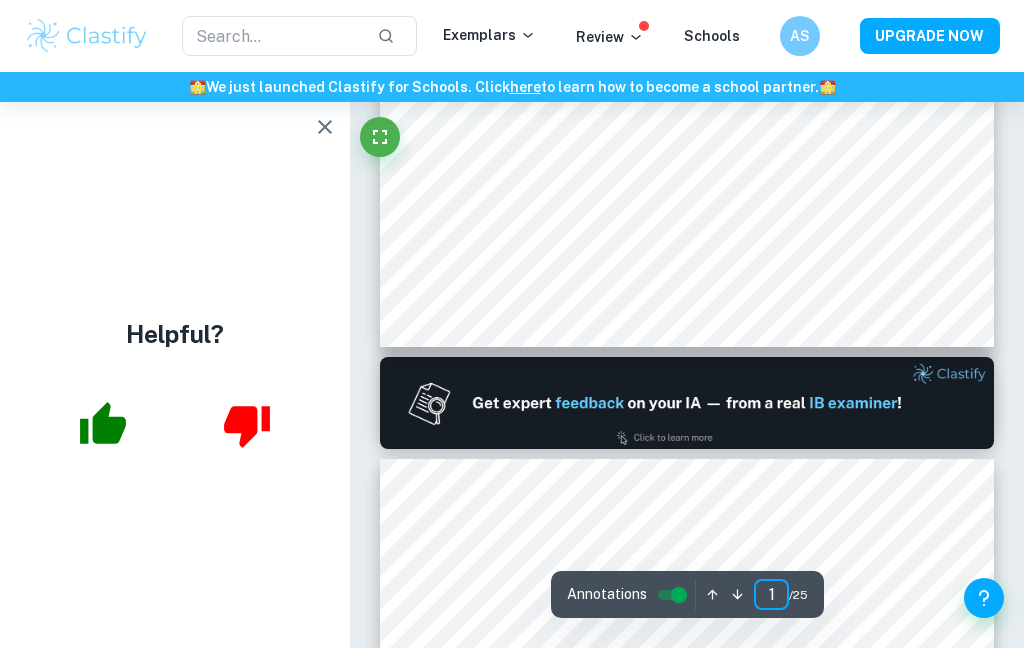 type on "2" 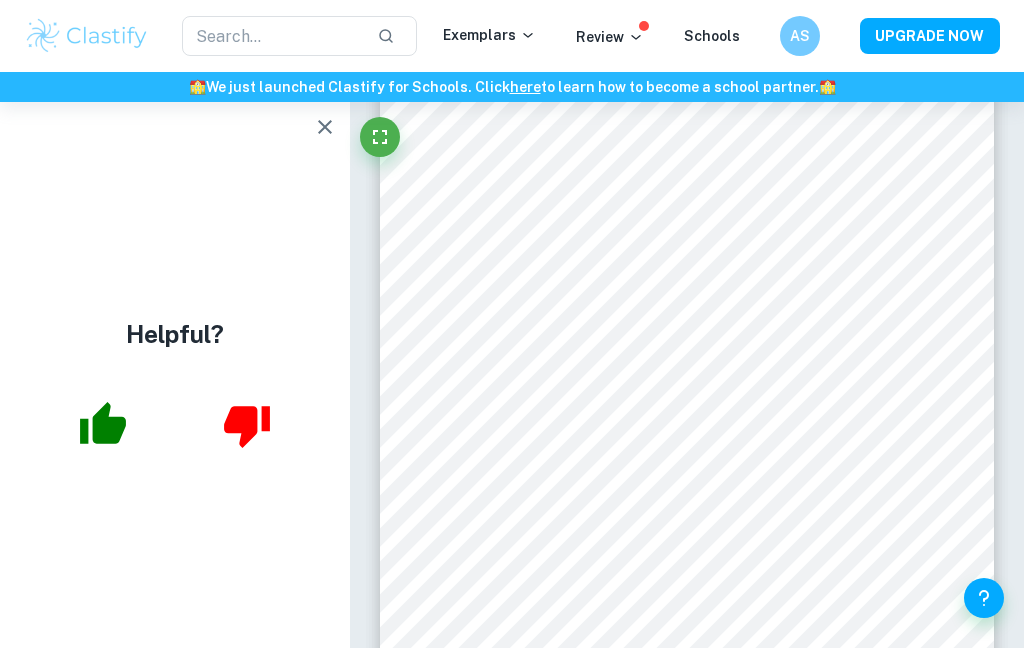 scroll, scrollTop: 1071, scrollLeft: 0, axis: vertical 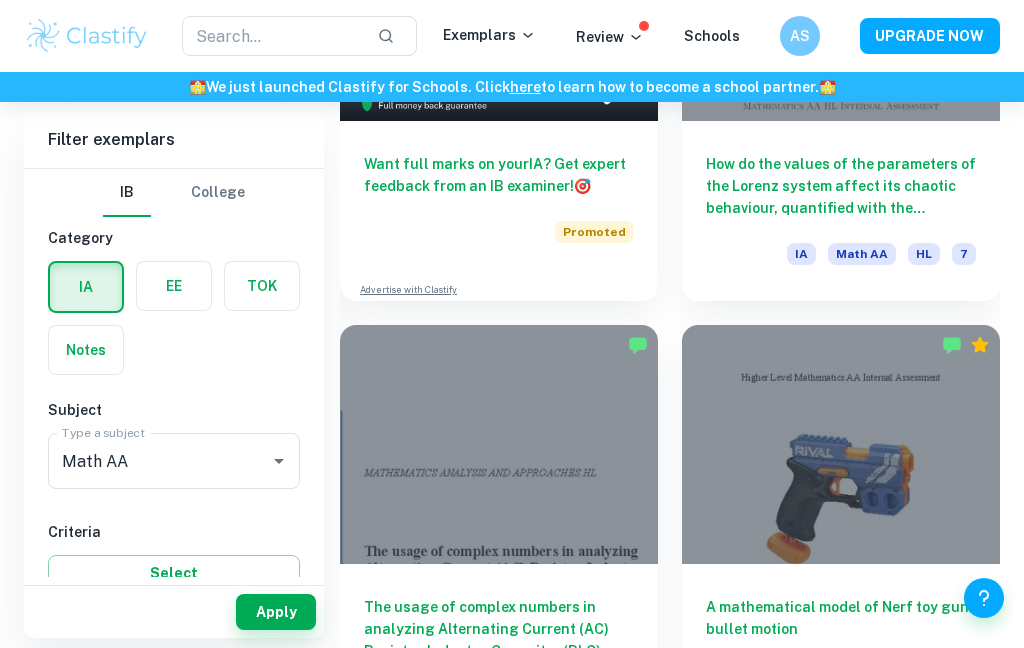 click at bounding box center [499, 444] 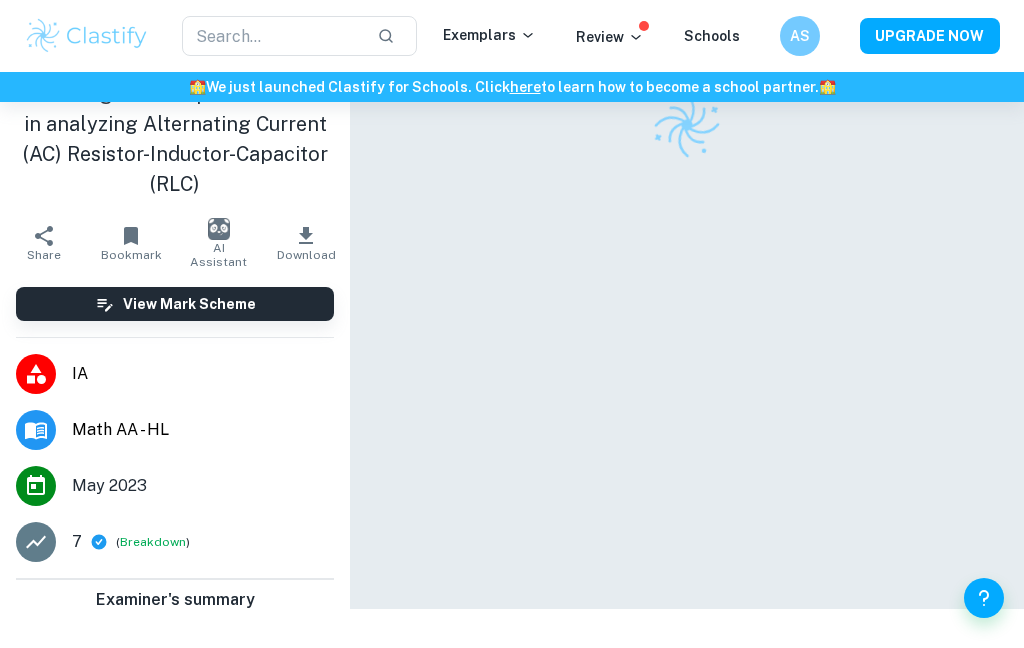 scroll, scrollTop: 0, scrollLeft: 0, axis: both 